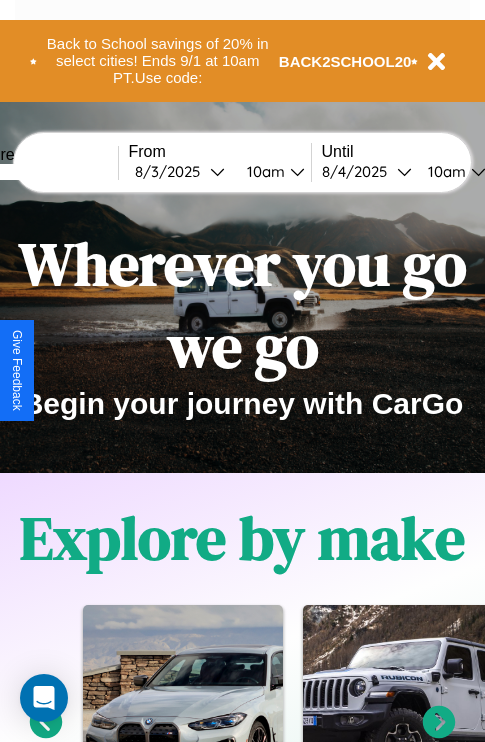 scroll, scrollTop: 308, scrollLeft: 0, axis: vertical 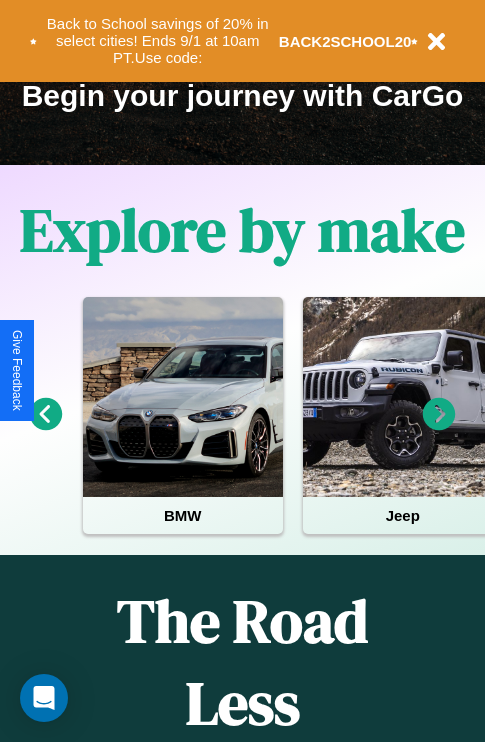 click 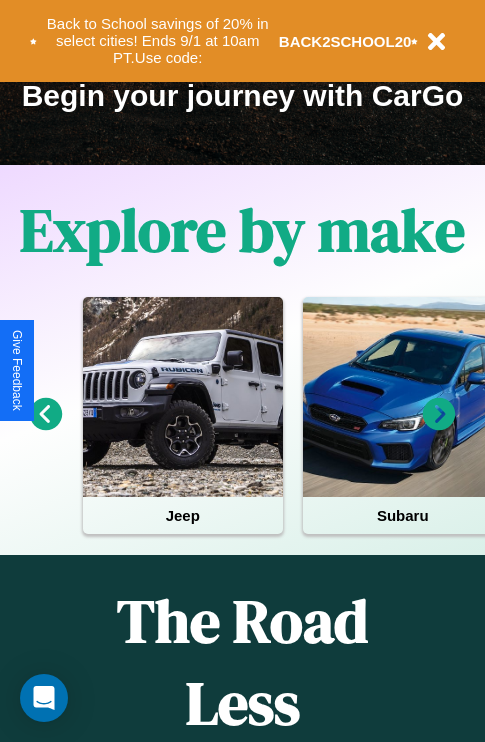 click 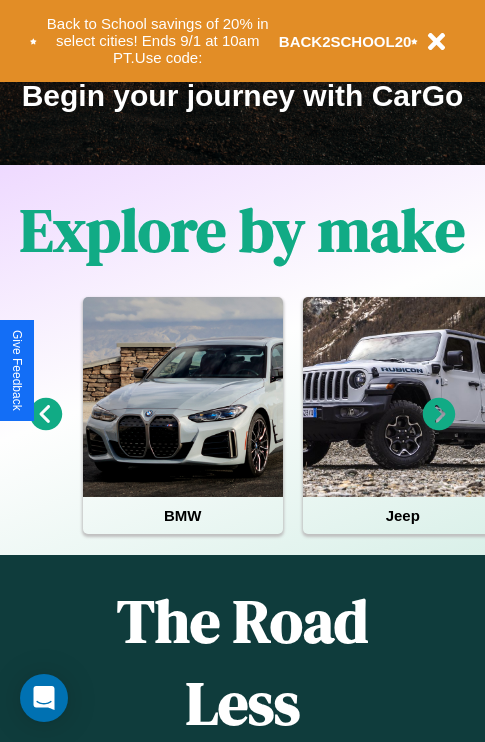 click 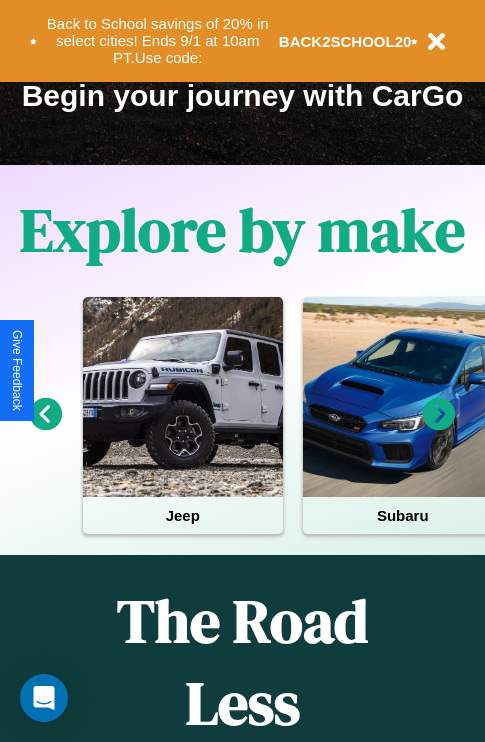 click 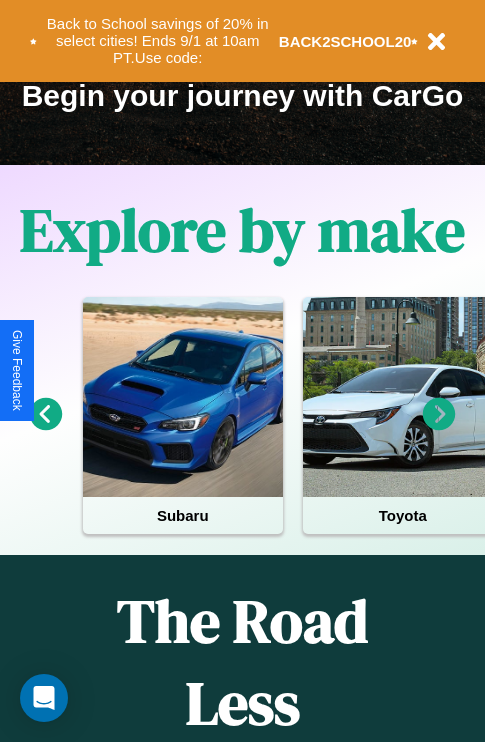 click 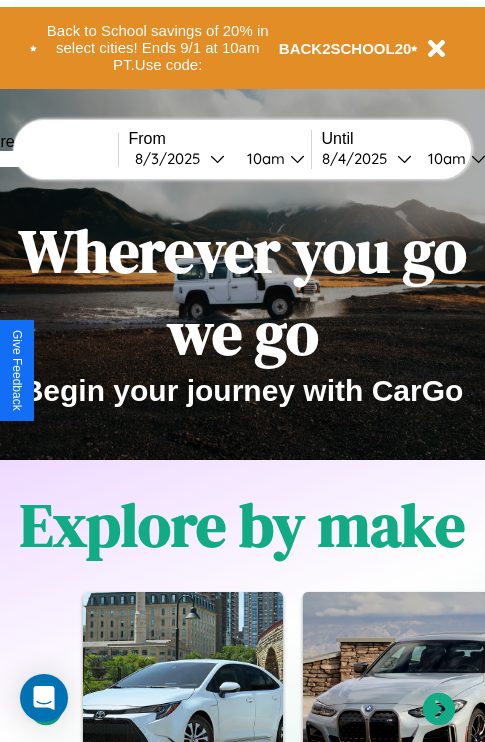 scroll, scrollTop: 0, scrollLeft: 0, axis: both 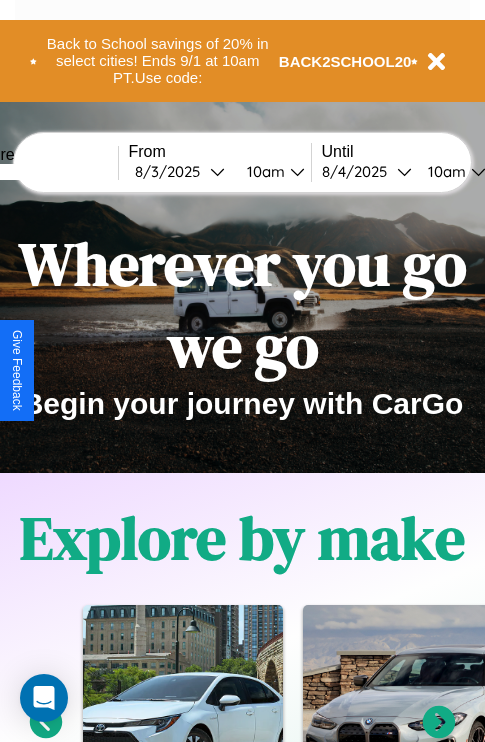 click at bounding box center [43, 172] 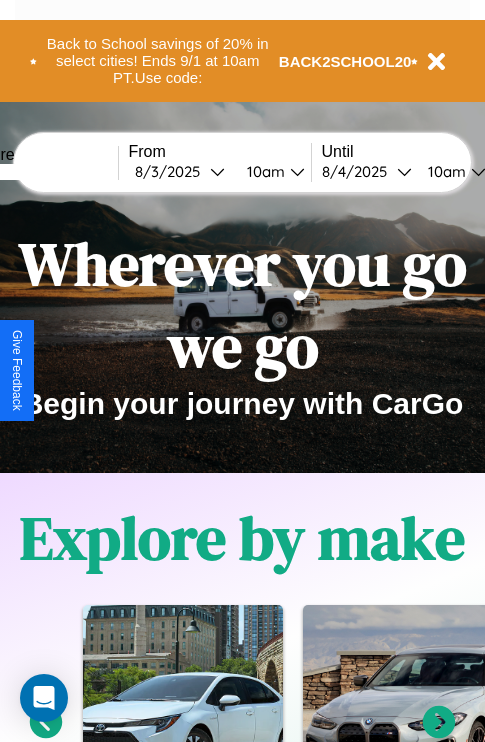 type on "*****" 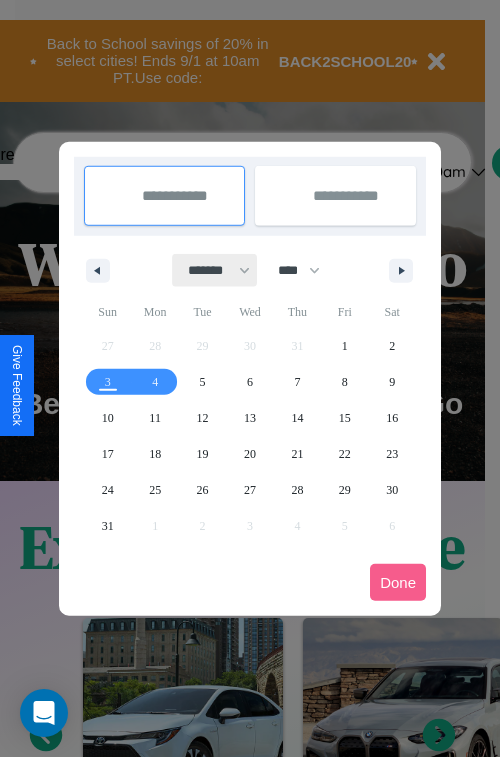 click on "******* ******** ***** ***** *** **** **** ****** ********* ******* ******** ********" at bounding box center (215, 270) 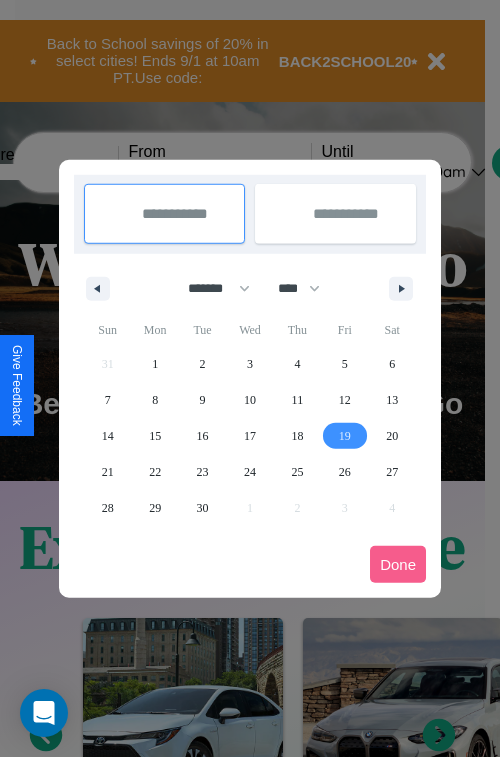 click on "19" at bounding box center [345, 436] 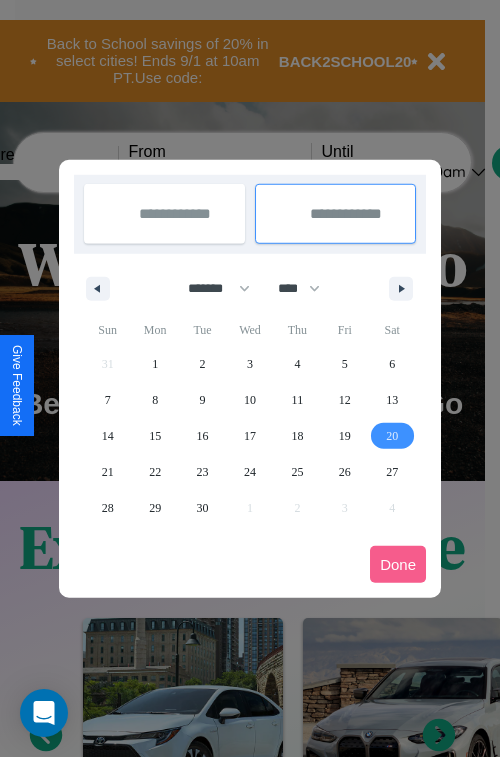 click on "20" at bounding box center [392, 436] 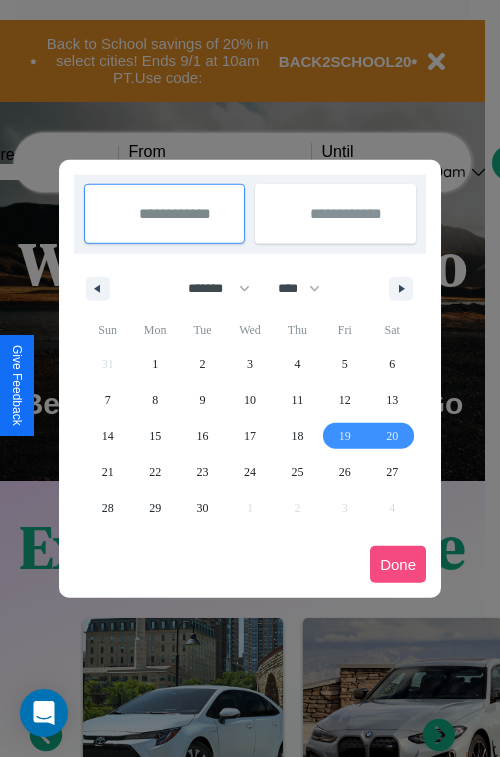 click on "Done" at bounding box center (398, 564) 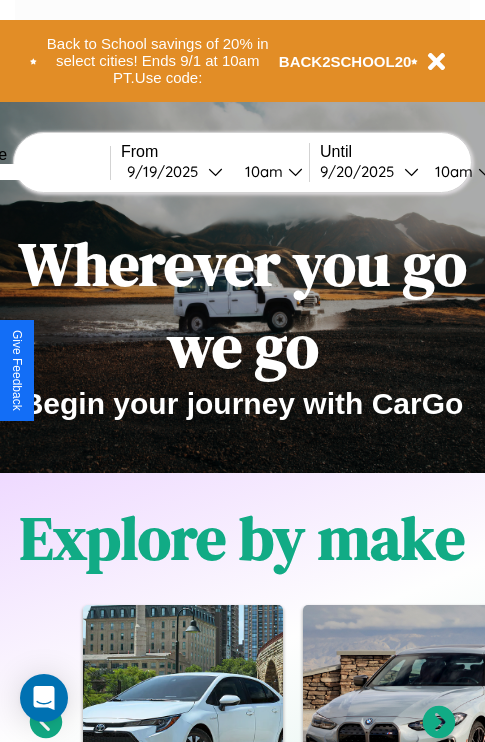 scroll, scrollTop: 0, scrollLeft: 76, axis: horizontal 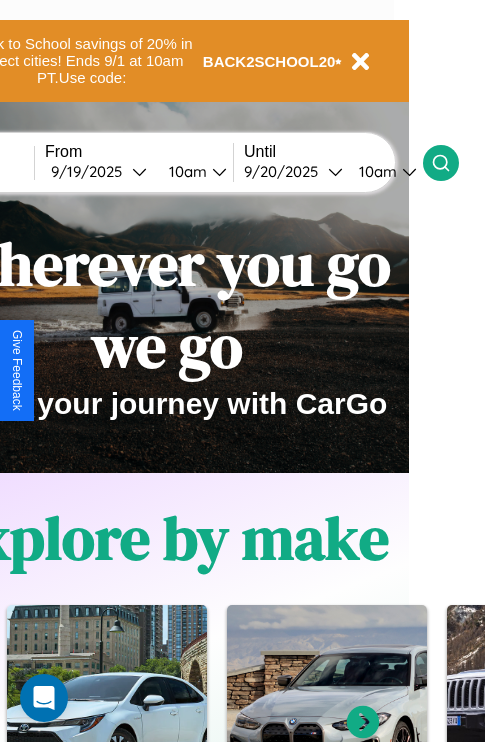 click 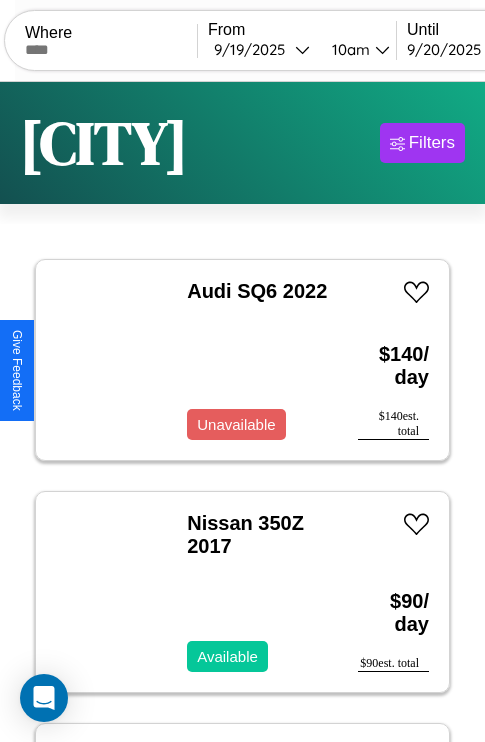 scroll, scrollTop: 79, scrollLeft: 0, axis: vertical 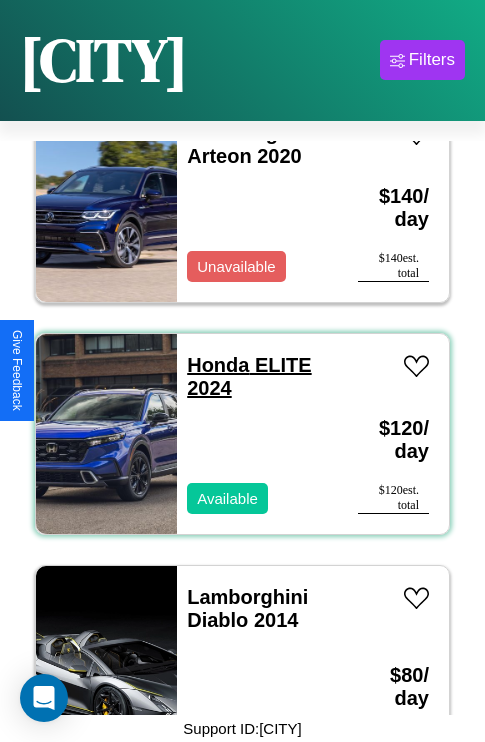click on "Honda   ELITE   2024" at bounding box center [249, 376] 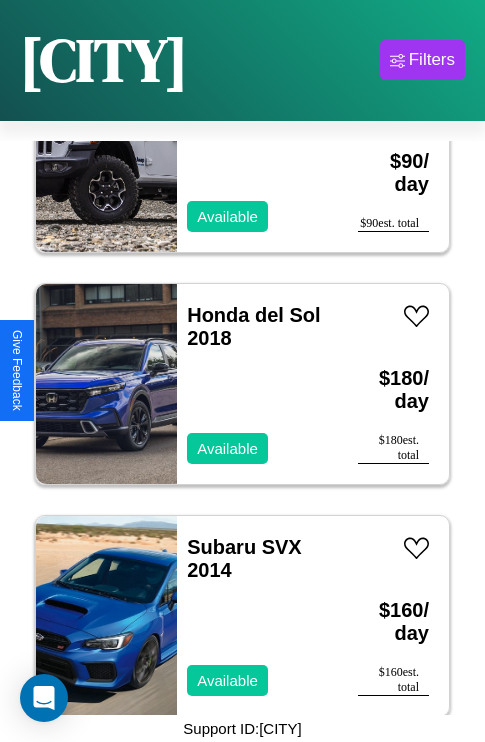 scroll, scrollTop: 2859, scrollLeft: 0, axis: vertical 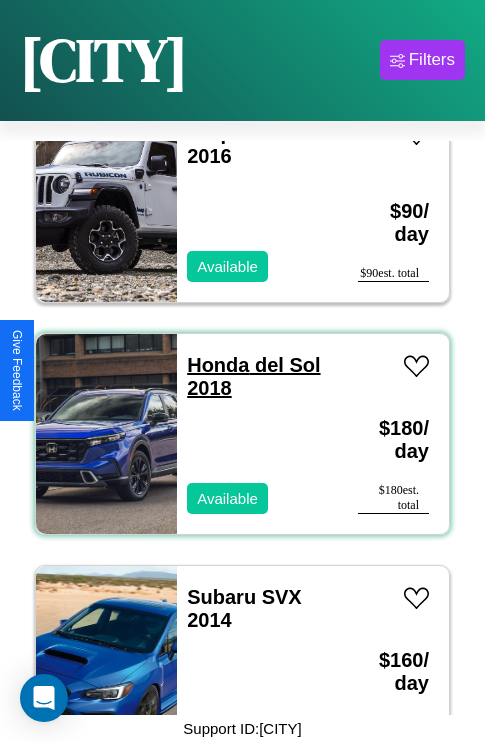 click on "Honda   del Sol   2018" at bounding box center (253, 376) 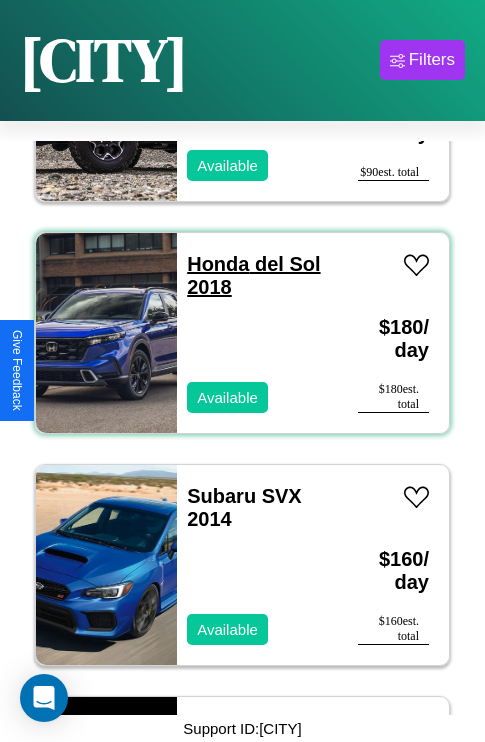 scroll, scrollTop: 3787, scrollLeft: 0, axis: vertical 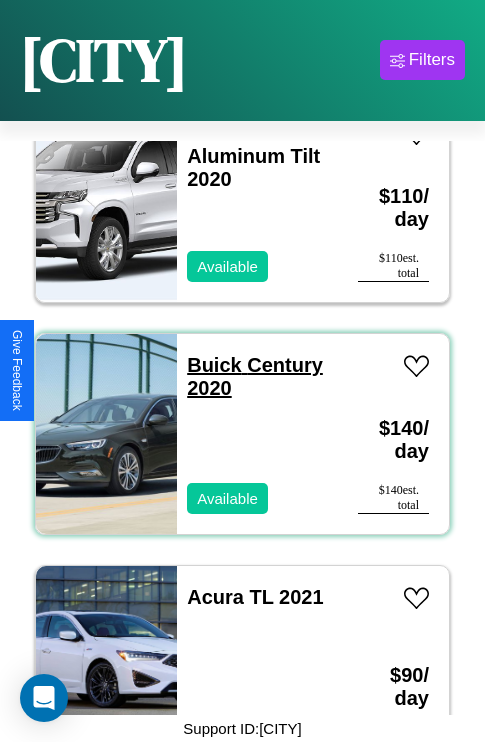 click on "Buick   Century   2020" at bounding box center [255, 376] 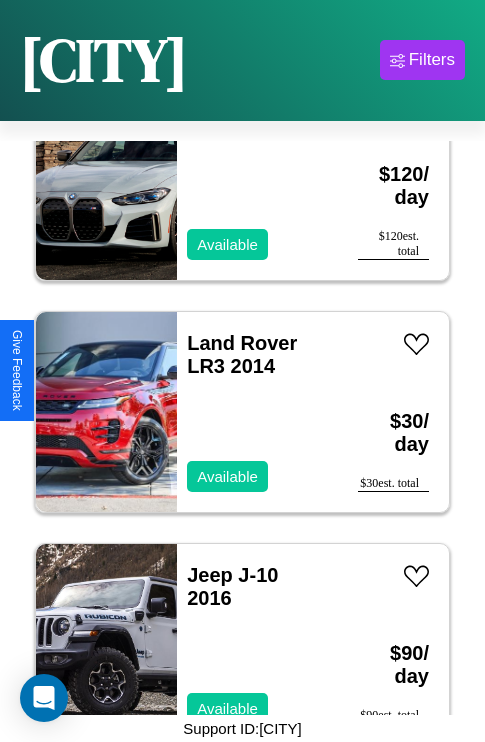 scroll, scrollTop: 2395, scrollLeft: 0, axis: vertical 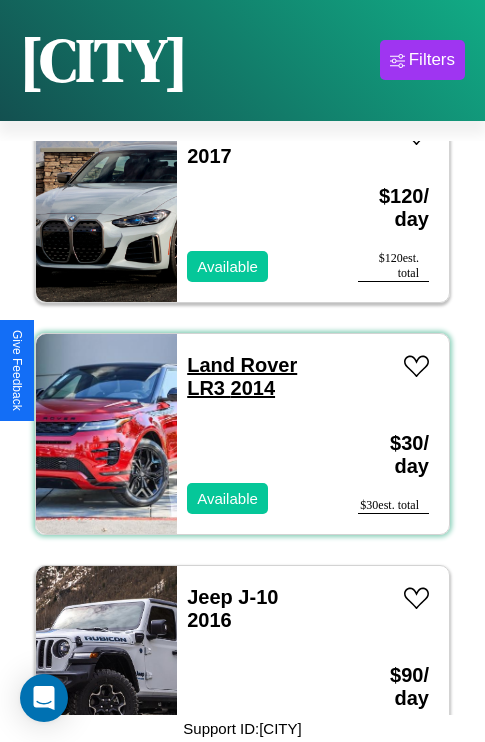 click on "Land Rover   LR3   2014" at bounding box center [242, 376] 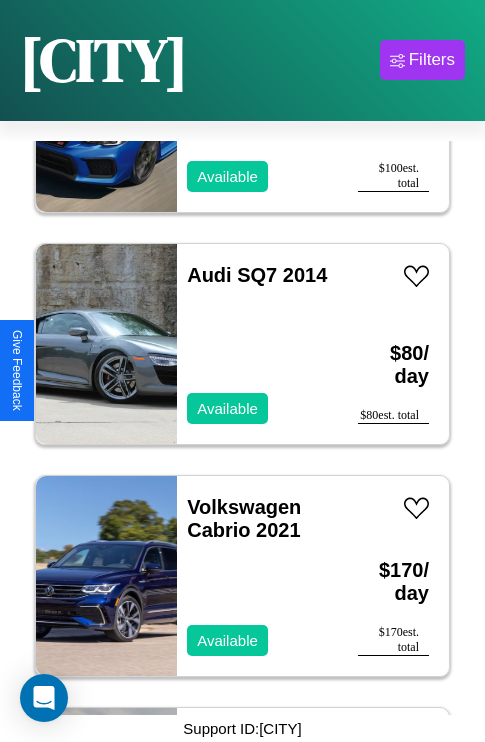 scroll, scrollTop: 1467, scrollLeft: 0, axis: vertical 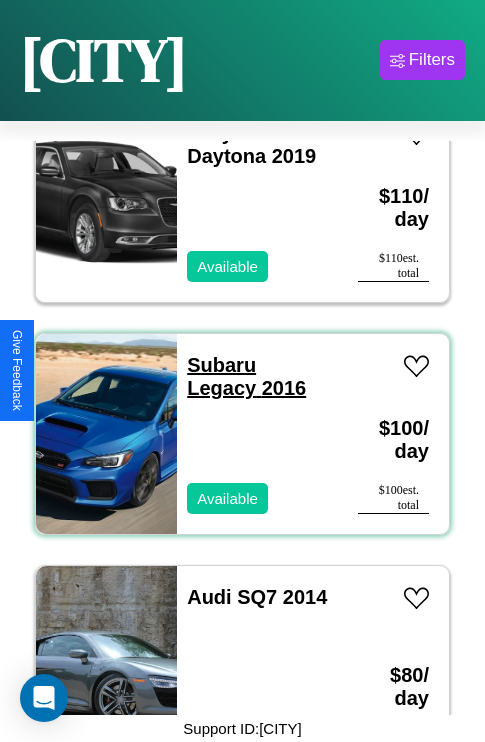 click on "Subaru   Legacy   2016" at bounding box center [246, 376] 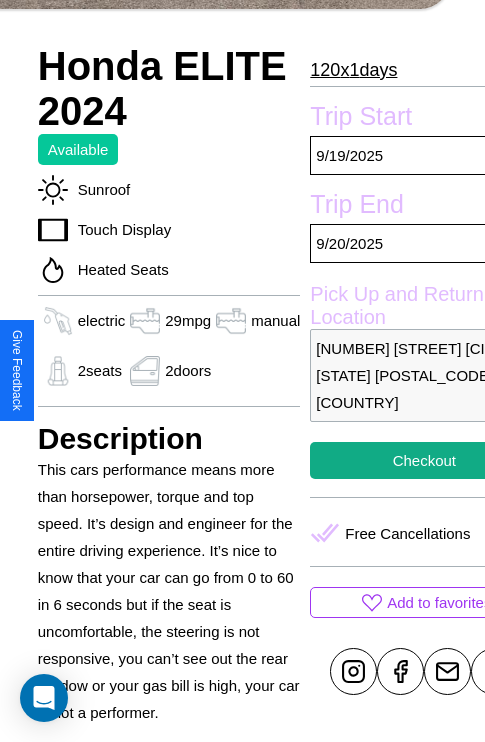 scroll, scrollTop: 736, scrollLeft: 60, axis: both 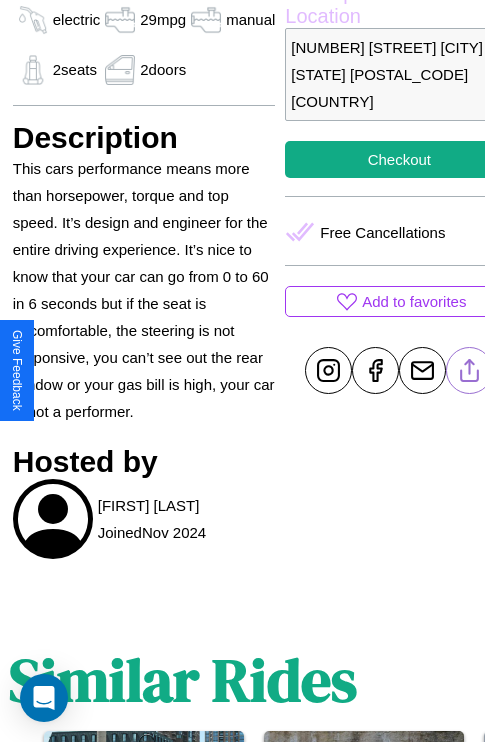 click 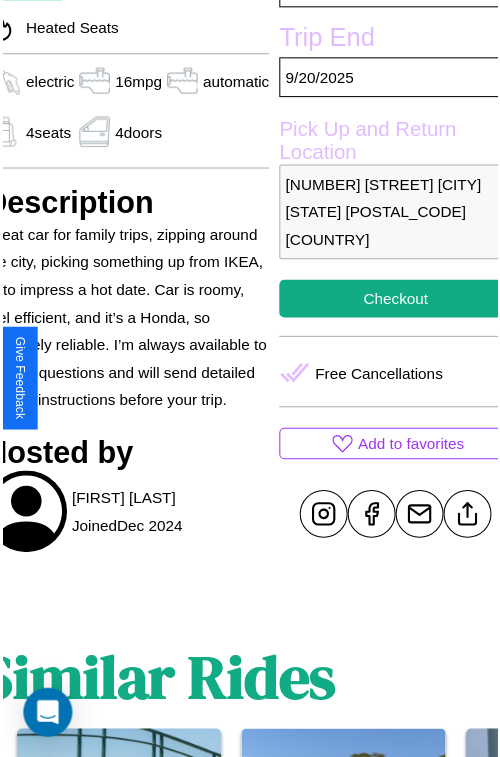scroll, scrollTop: 640, scrollLeft: 96, axis: both 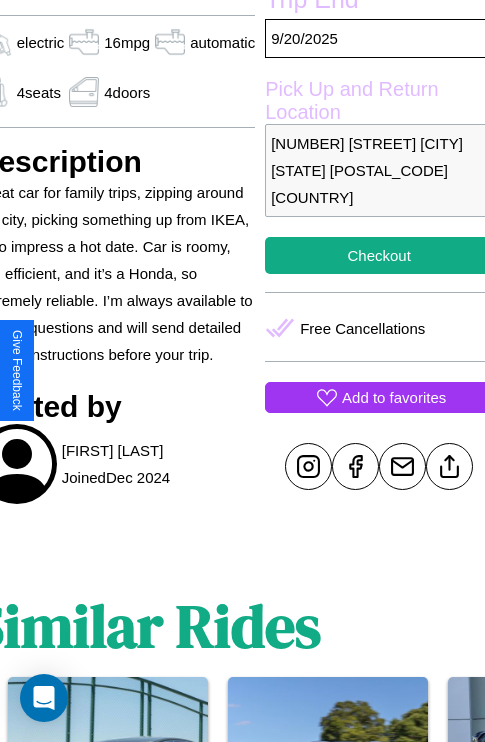 click on "Add to favorites" at bounding box center [394, 397] 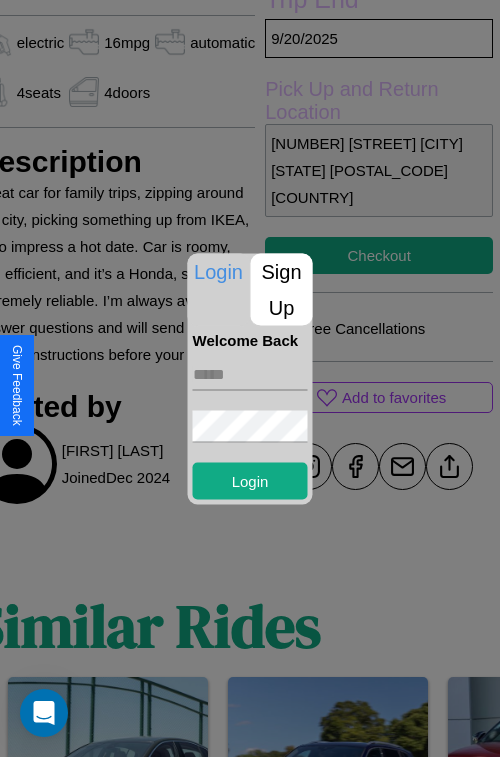 click on "Sign Up" at bounding box center (282, 289) 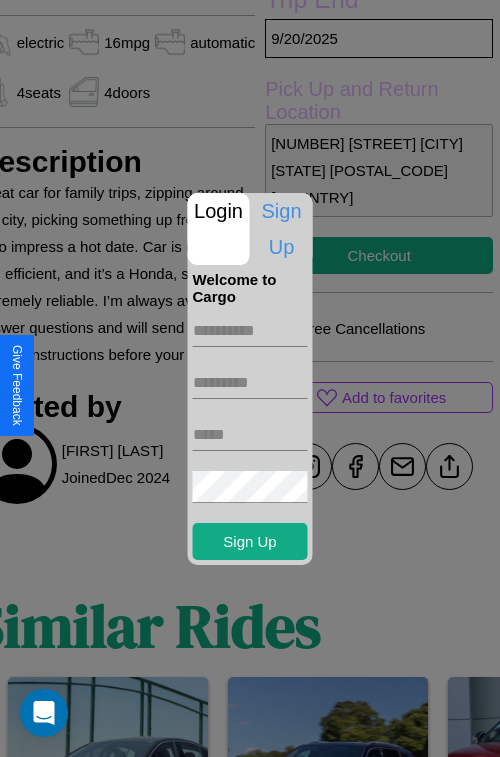 click at bounding box center (250, 331) 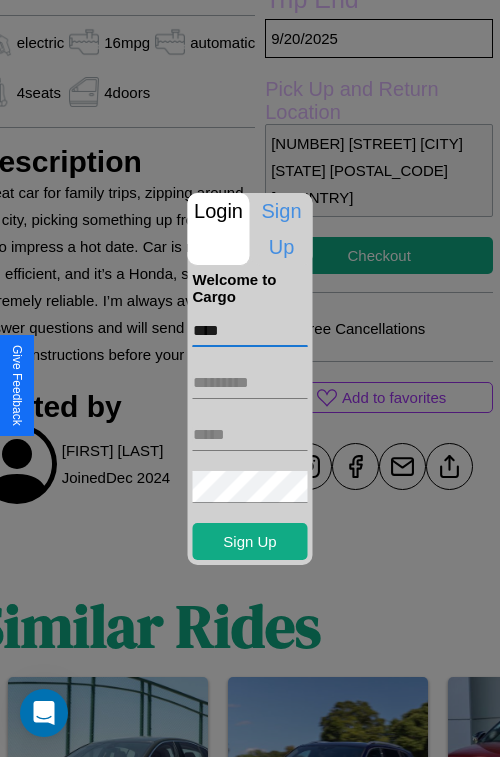 type on "****" 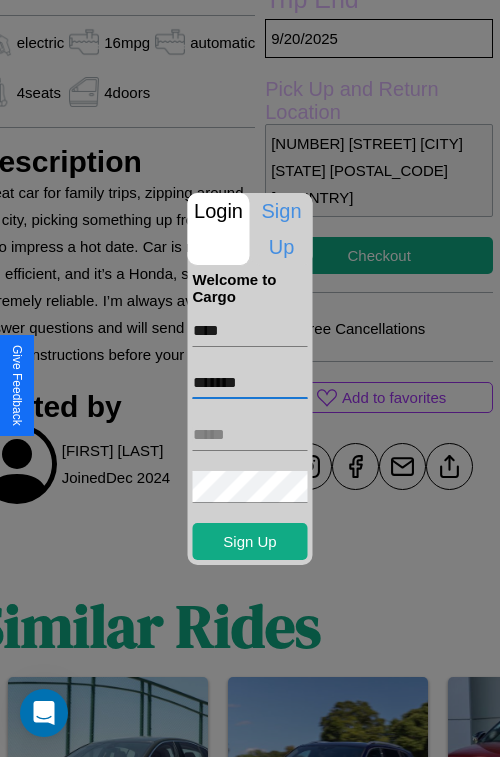type on "*******" 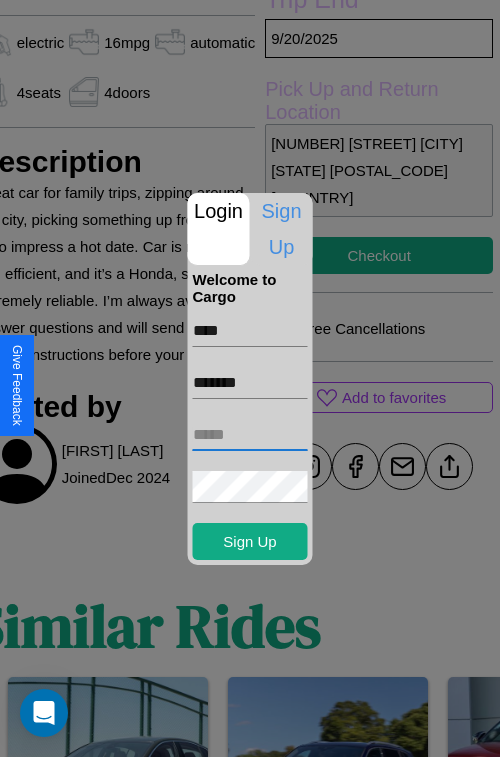 click at bounding box center (250, 435) 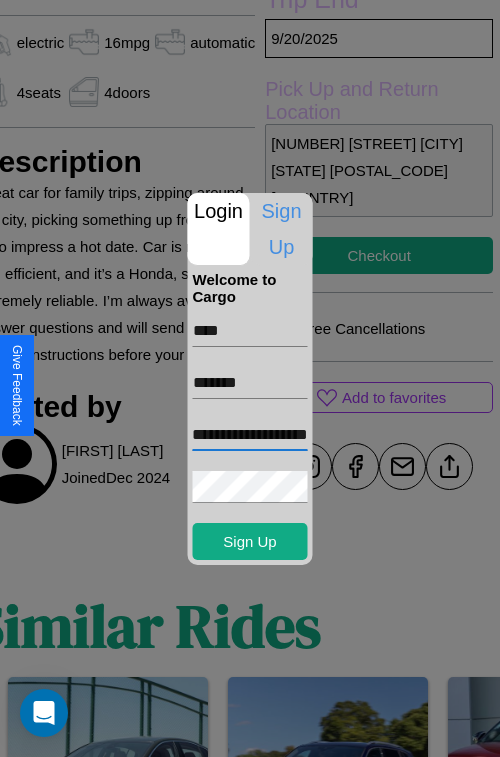 scroll, scrollTop: 0, scrollLeft: 47, axis: horizontal 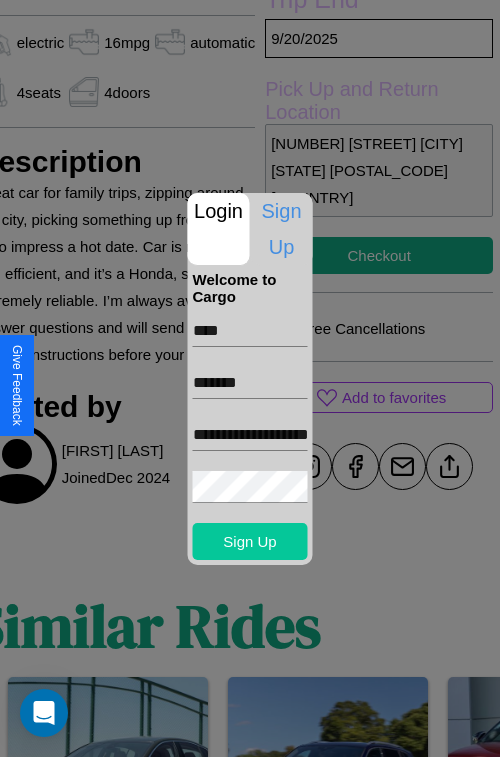 click on "Sign Up" at bounding box center (250, 541) 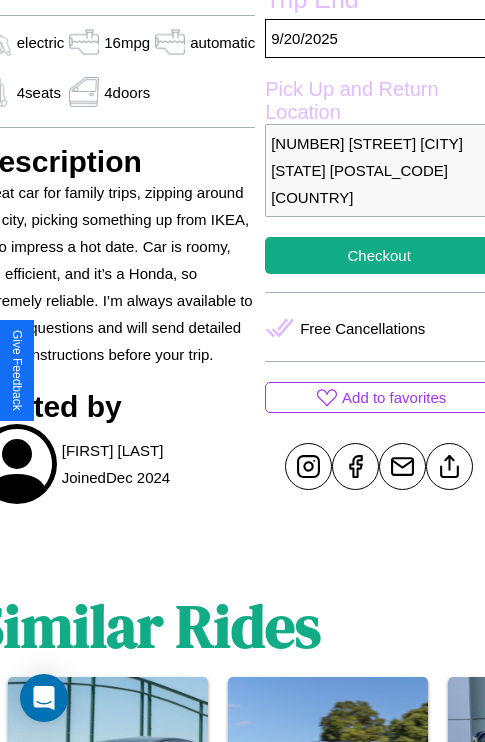 scroll, scrollTop: 498, scrollLeft: 96, axis: both 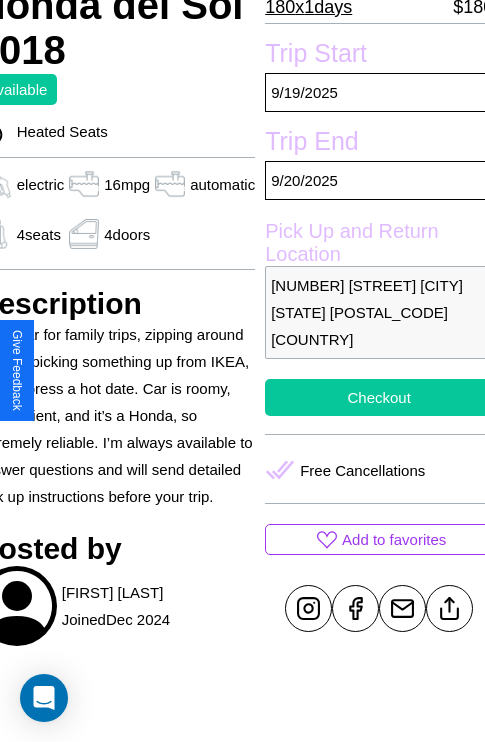 click on "Checkout" at bounding box center (379, 397) 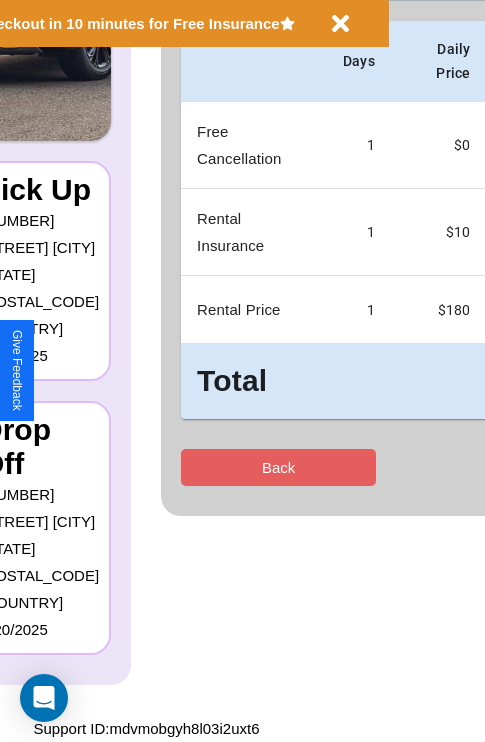 scroll, scrollTop: 0, scrollLeft: 0, axis: both 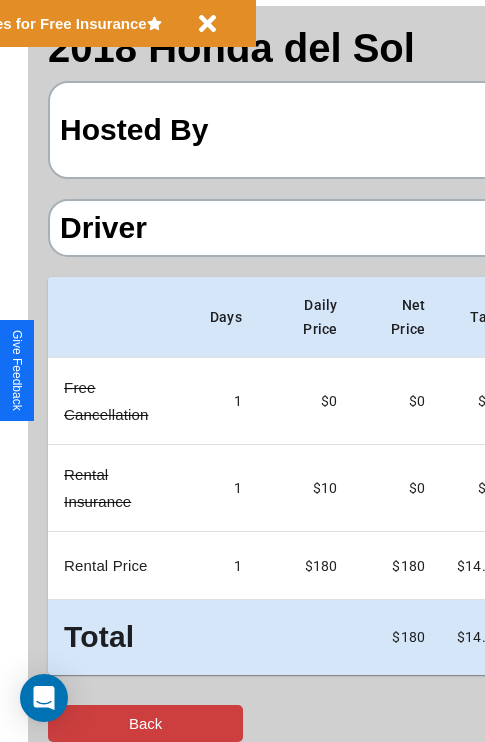 click on "Back" at bounding box center (145, 723) 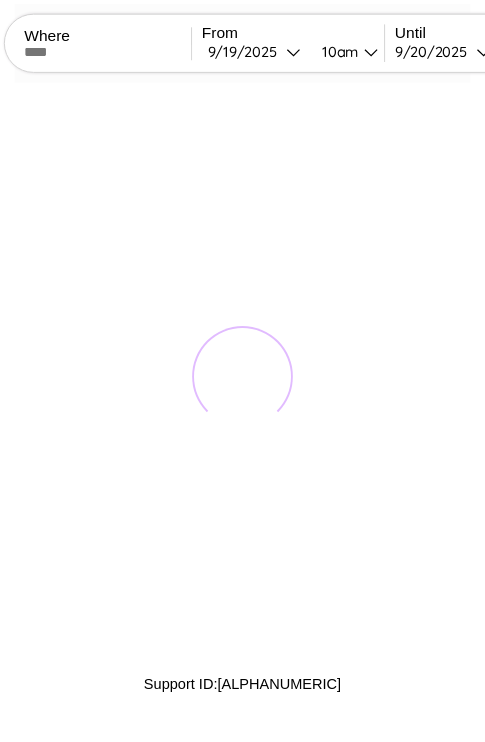 scroll, scrollTop: 0, scrollLeft: 0, axis: both 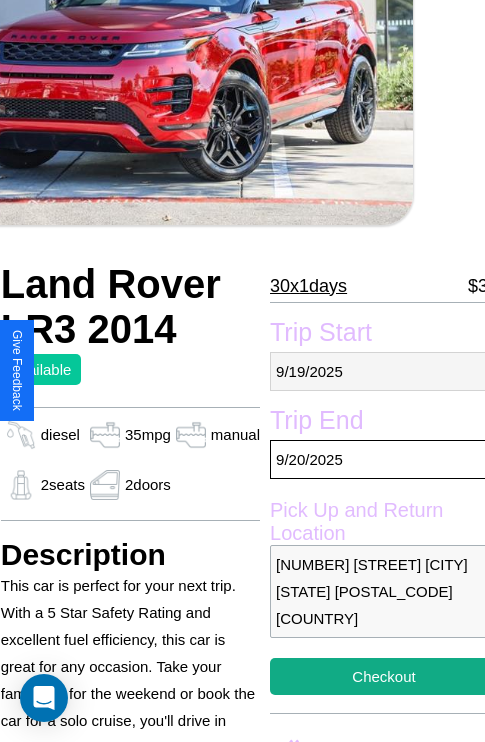 click on "[MM] / [DD] / [YYYY]" at bounding box center (384, 371) 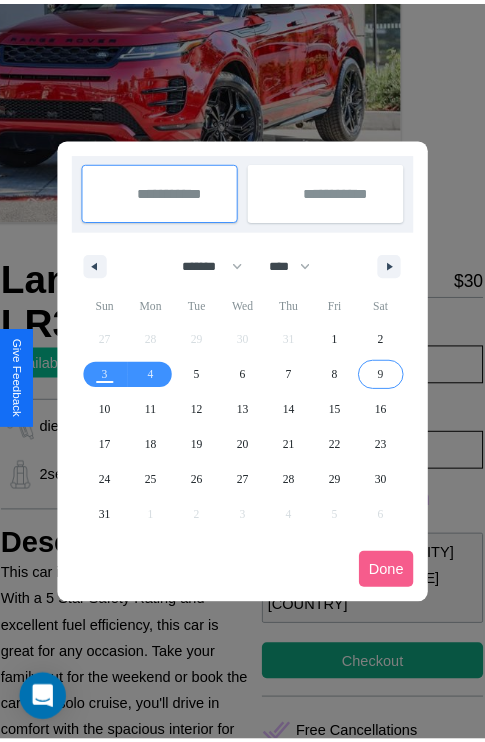 scroll, scrollTop: 0, scrollLeft: 72, axis: horizontal 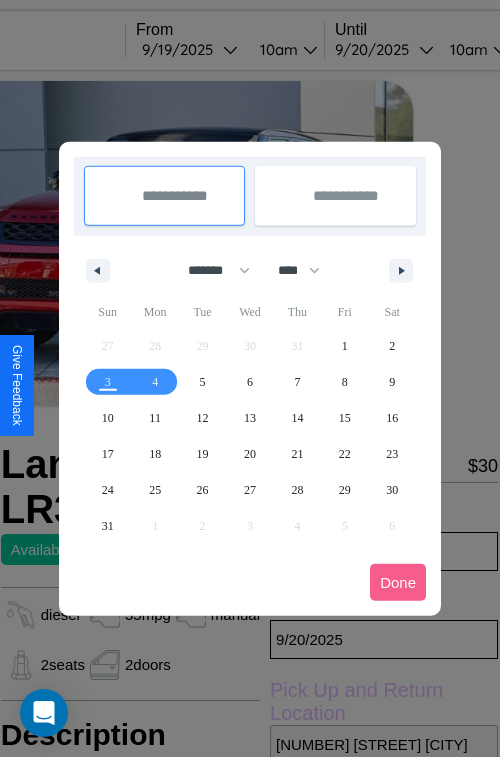 click at bounding box center (250, 378) 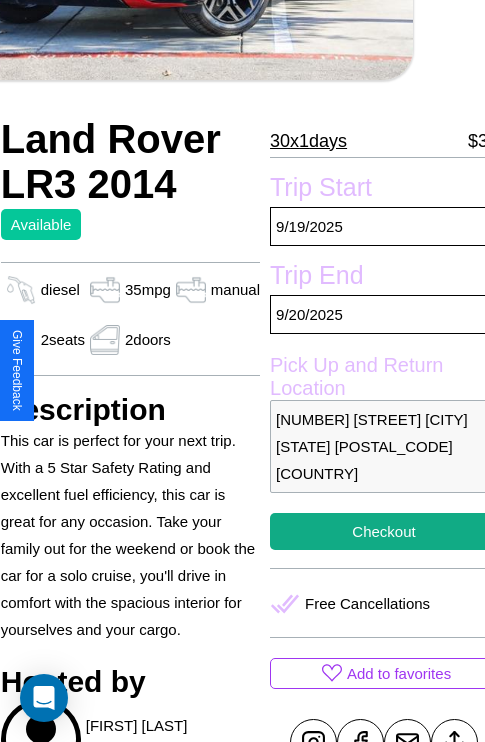 scroll, scrollTop: 400, scrollLeft: 72, axis: both 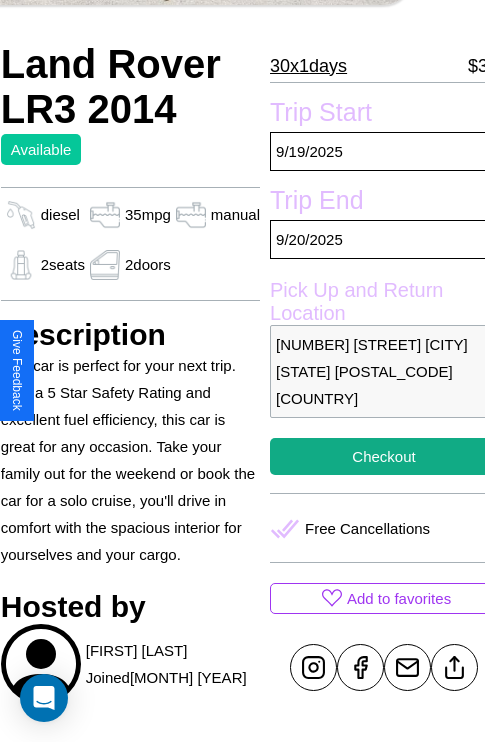click on "[NUMBER] [STREET]  [CITY] [STATE] [POSTAL_CODE] [COUNTRY]" at bounding box center [384, 371] 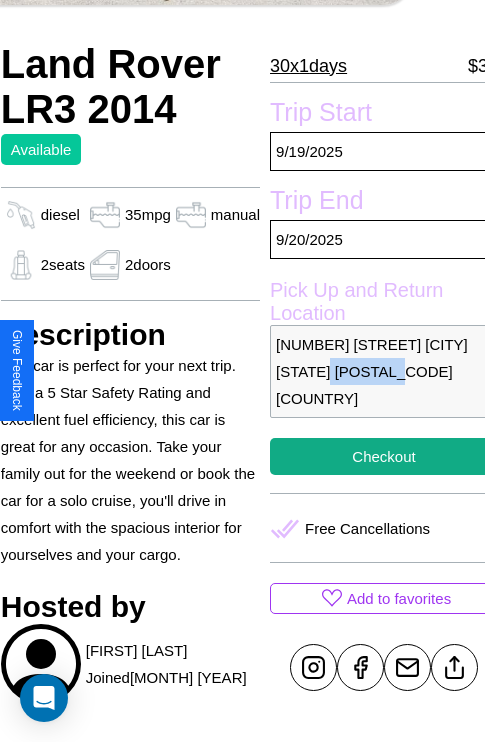 click on "[NUMBER] [STREET]  [CITY] [STATE] [POSTAL_CODE] [COUNTRY]" at bounding box center [384, 371] 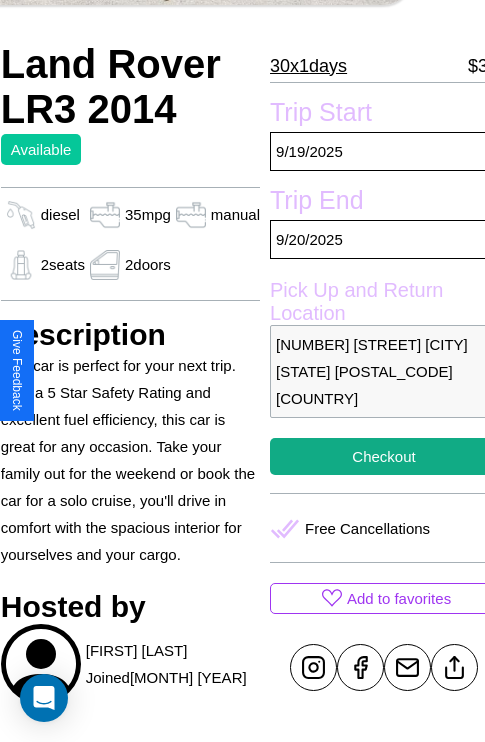 click on "[NUMBER] [STREET]  [CITY] [STATE] [POSTAL_CODE] [COUNTRY]" at bounding box center (384, 371) 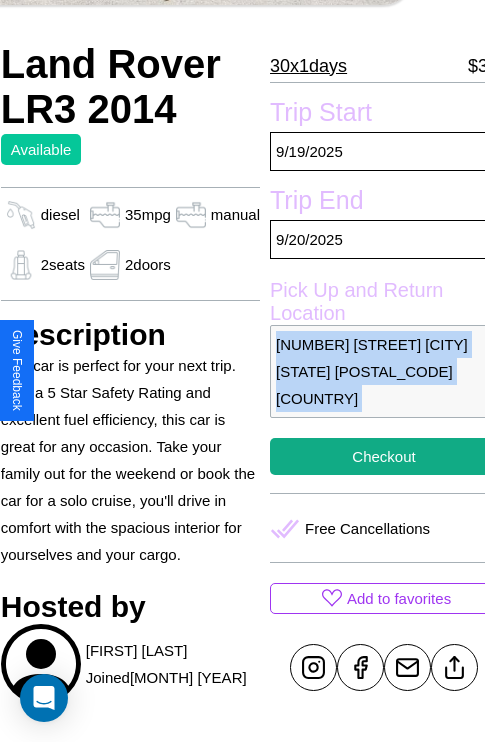 click on "[NUMBER] [STREET]  [CITY] [STATE] [POSTAL_CODE] [COUNTRY]" at bounding box center [384, 371] 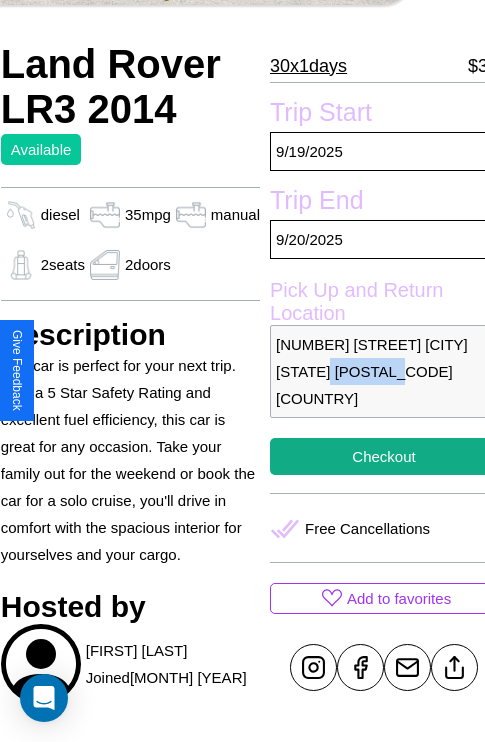click on "[NUMBER] [STREET]  [CITY] [STATE] [POSTAL_CODE] [COUNTRY]" at bounding box center [384, 371] 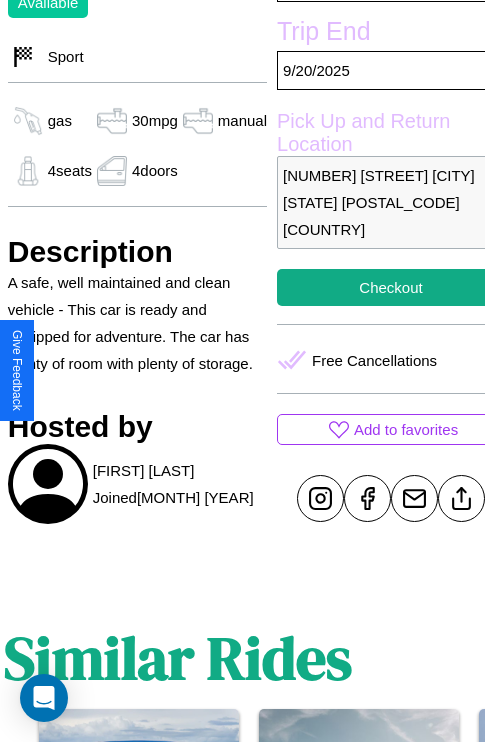 scroll, scrollTop: 623, scrollLeft: 68, axis: both 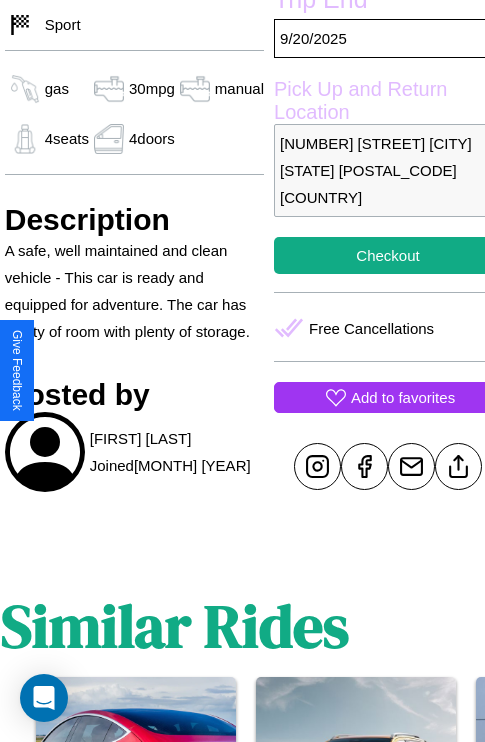 click on "Add to favorites" at bounding box center [403, 397] 